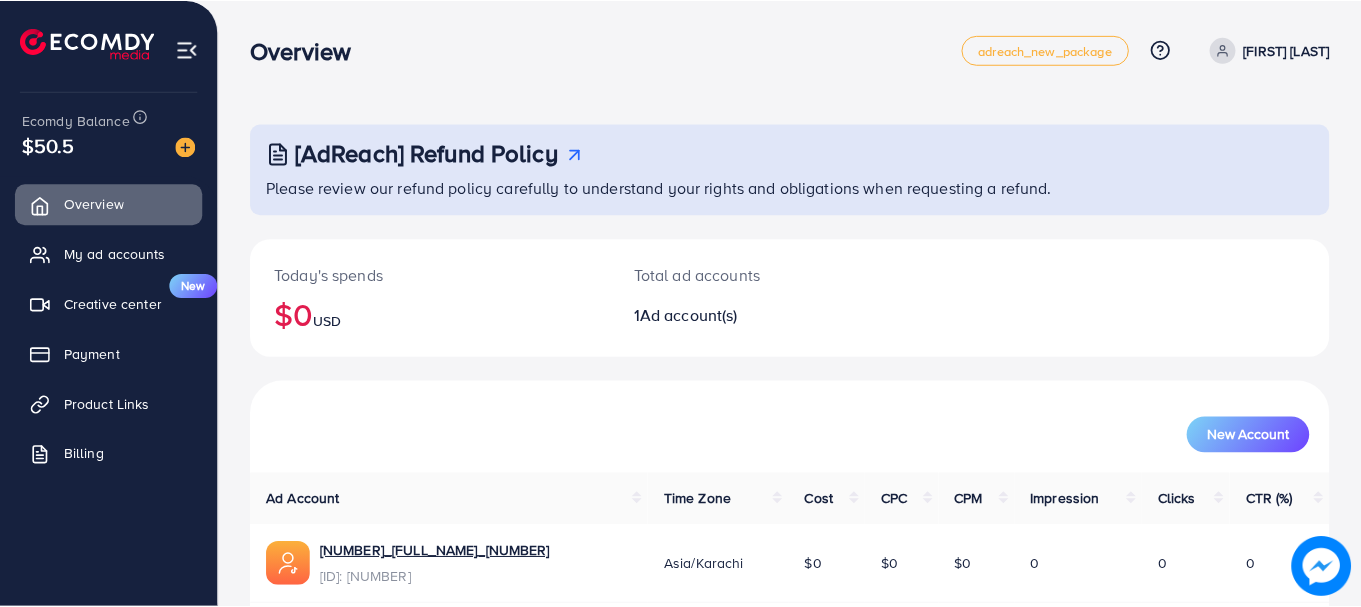 scroll, scrollTop: 0, scrollLeft: 0, axis: both 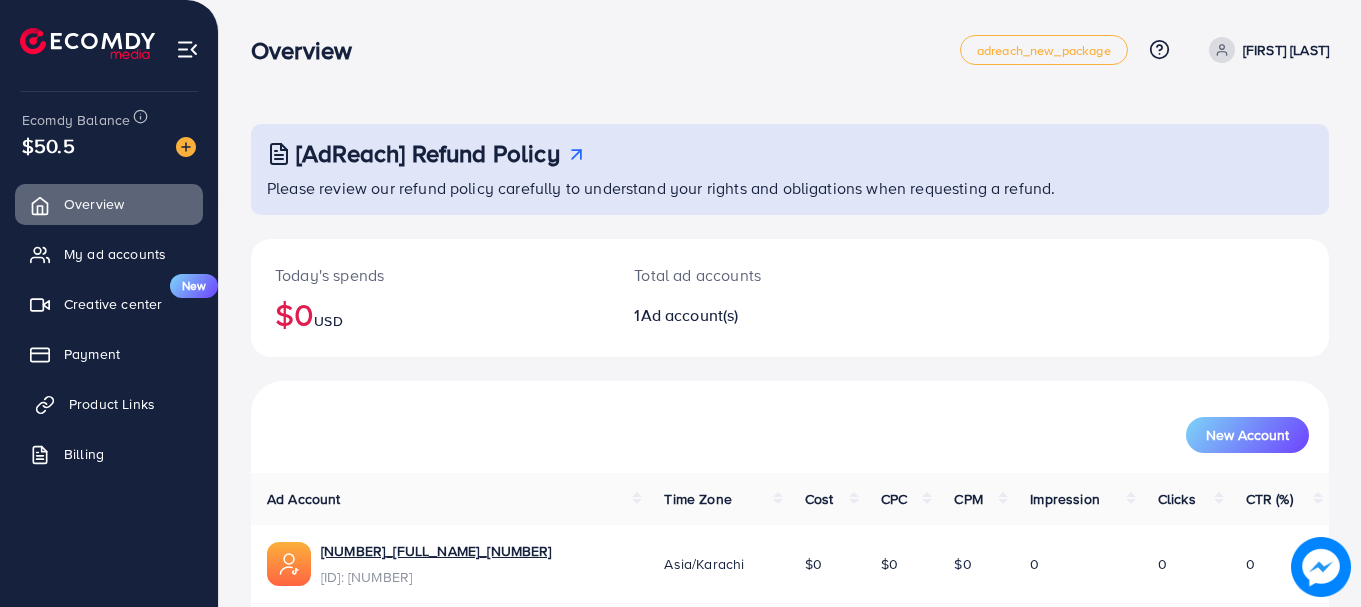 click on "Product Links" at bounding box center [112, 404] 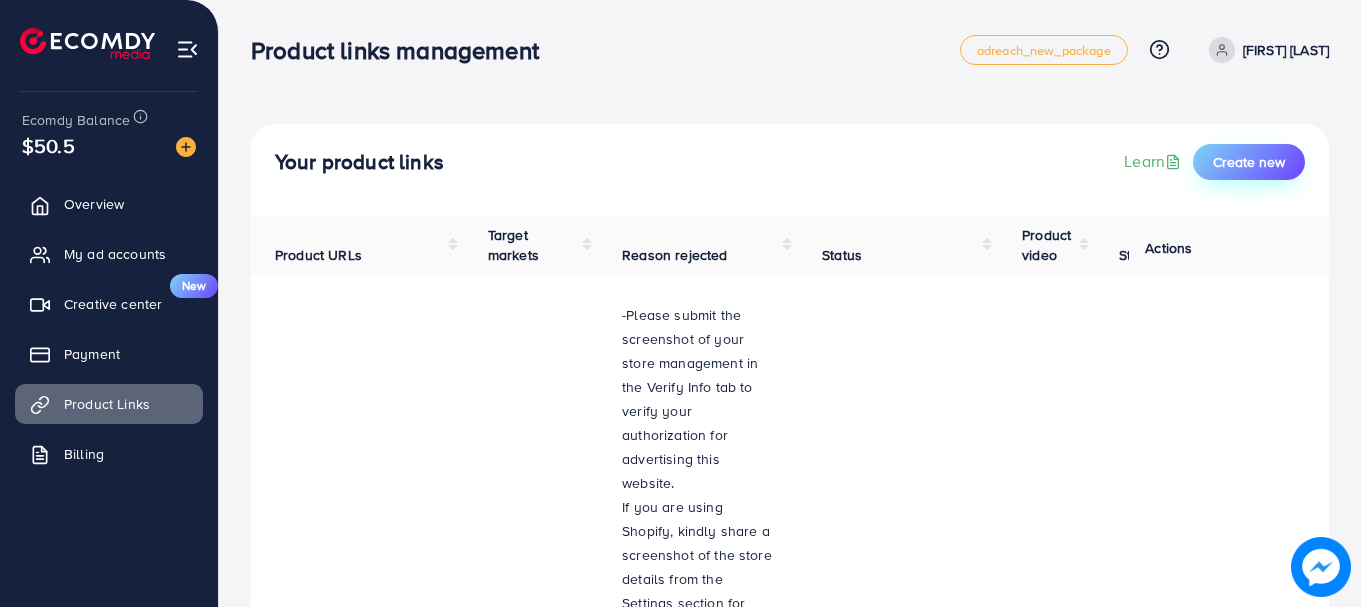 click on "Create new" at bounding box center [1249, 162] 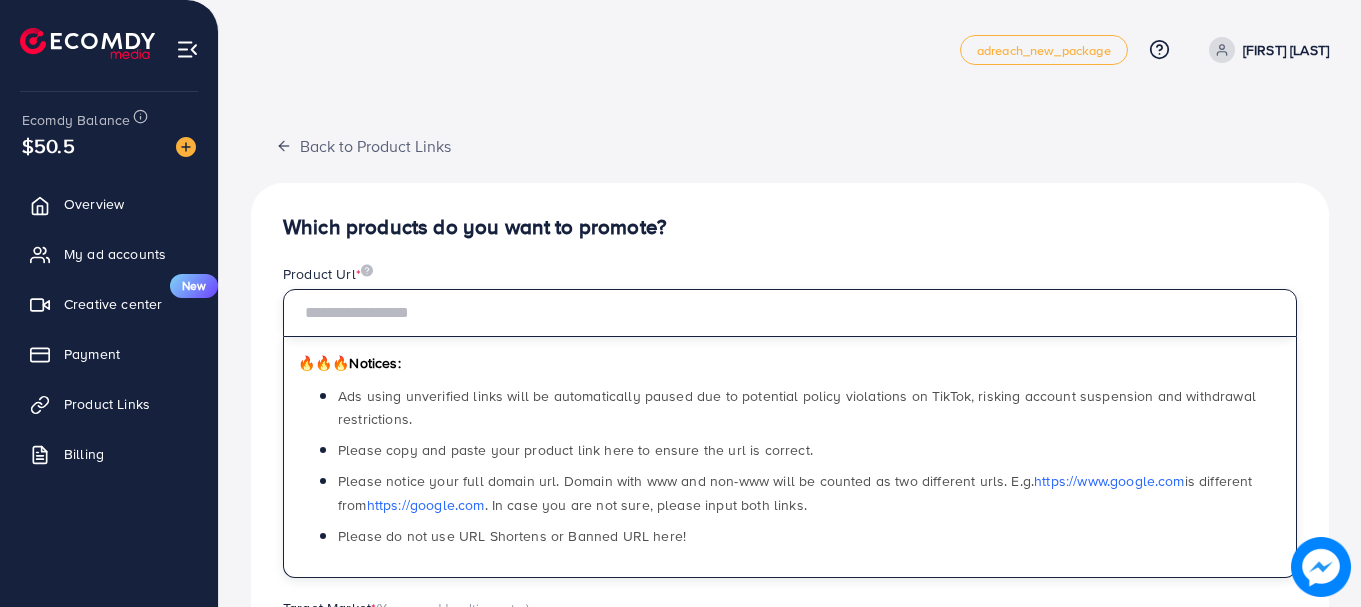 click at bounding box center (790, 313) 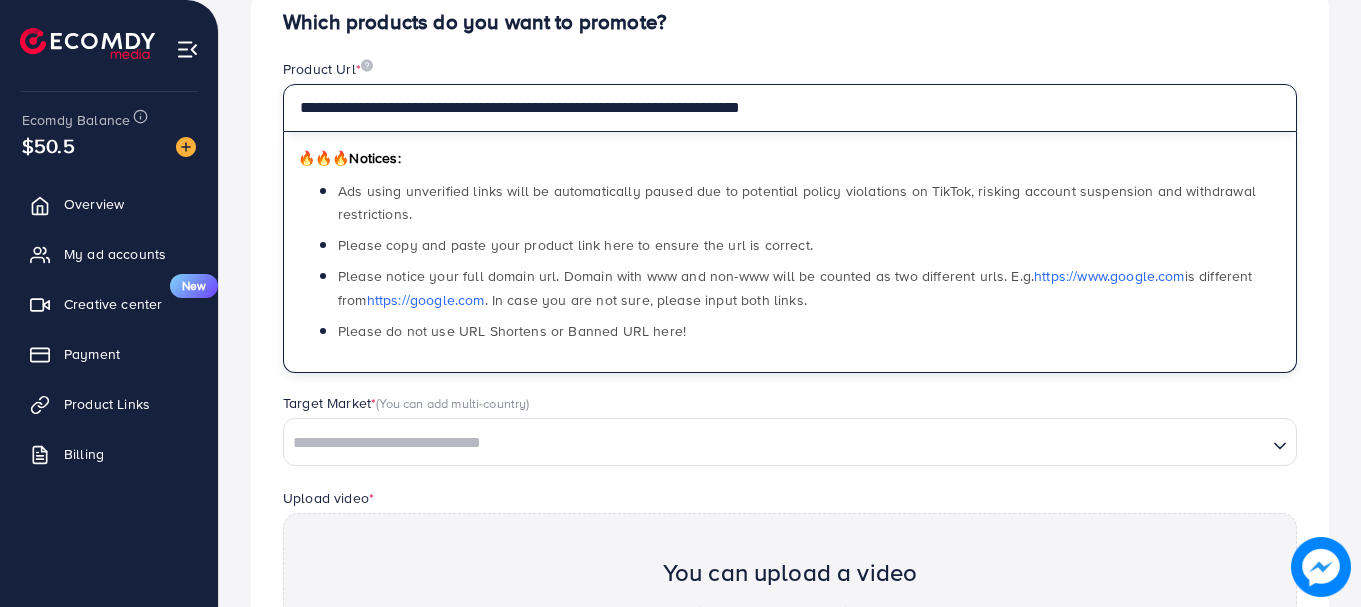 scroll, scrollTop: 454, scrollLeft: 0, axis: vertical 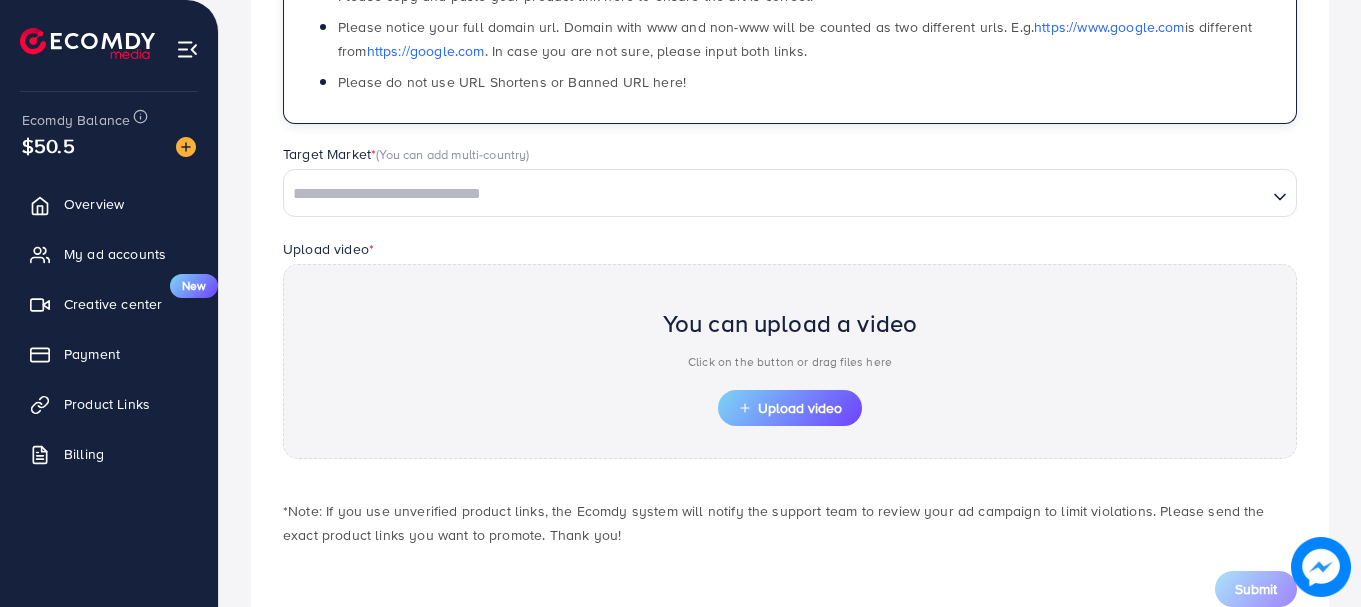 type on "**********" 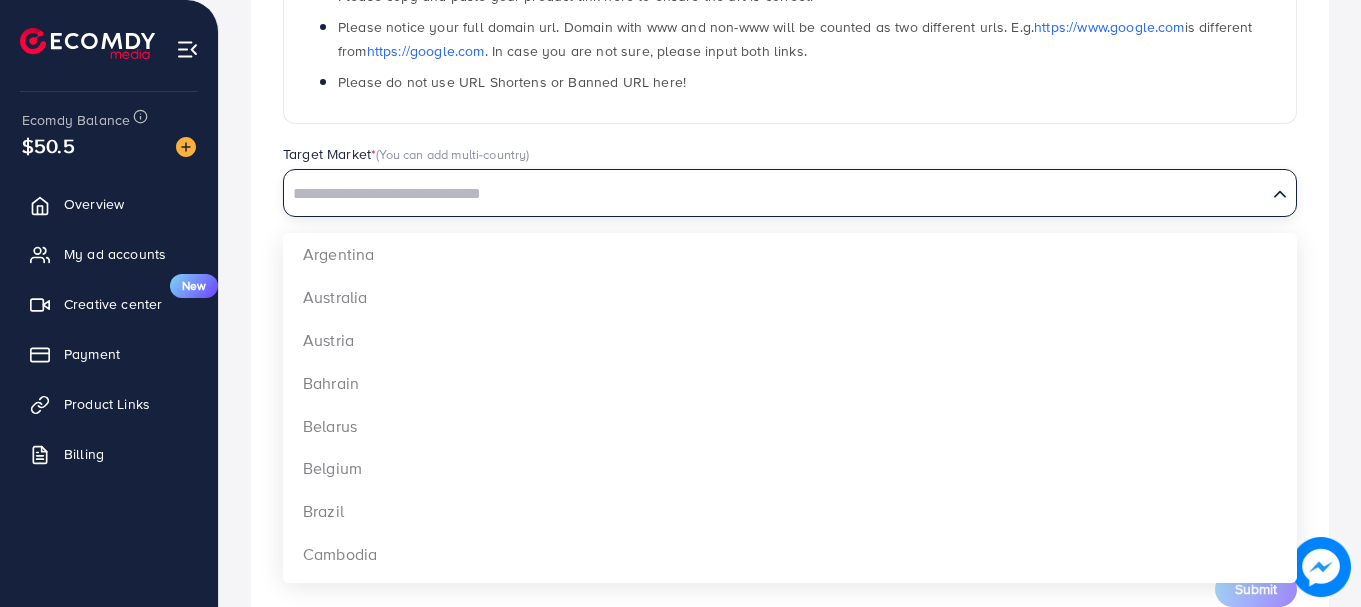 click at bounding box center [775, 194] 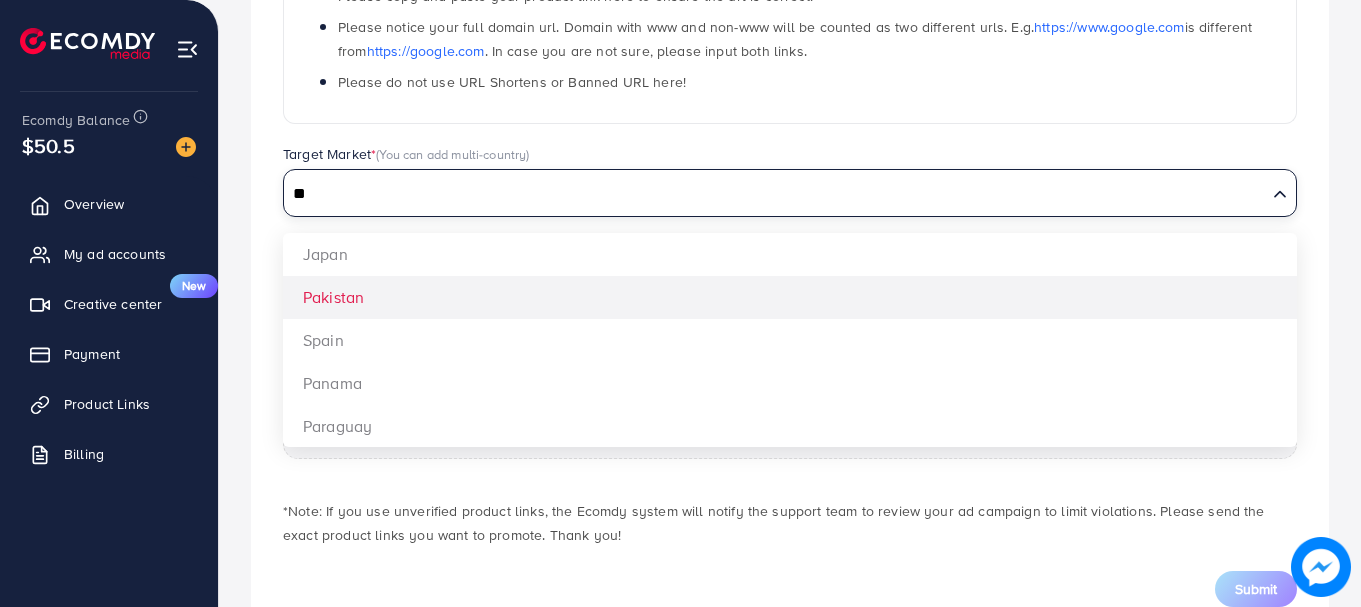 type on "**" 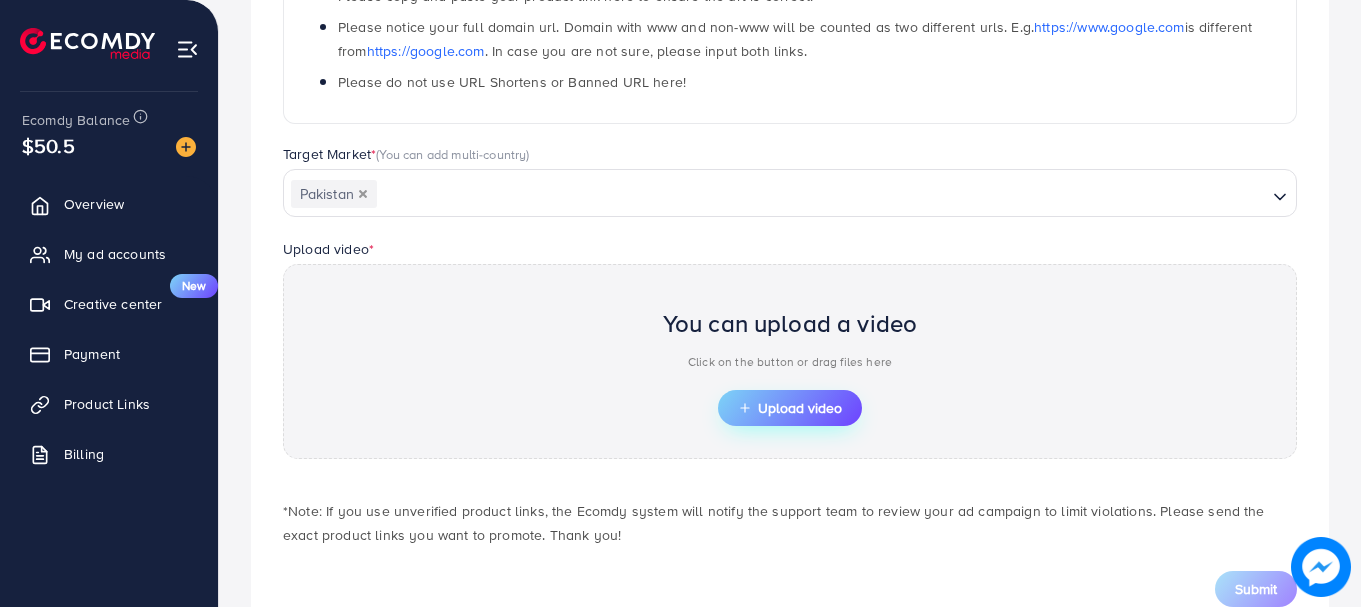 click on "Upload video" at bounding box center (790, 408) 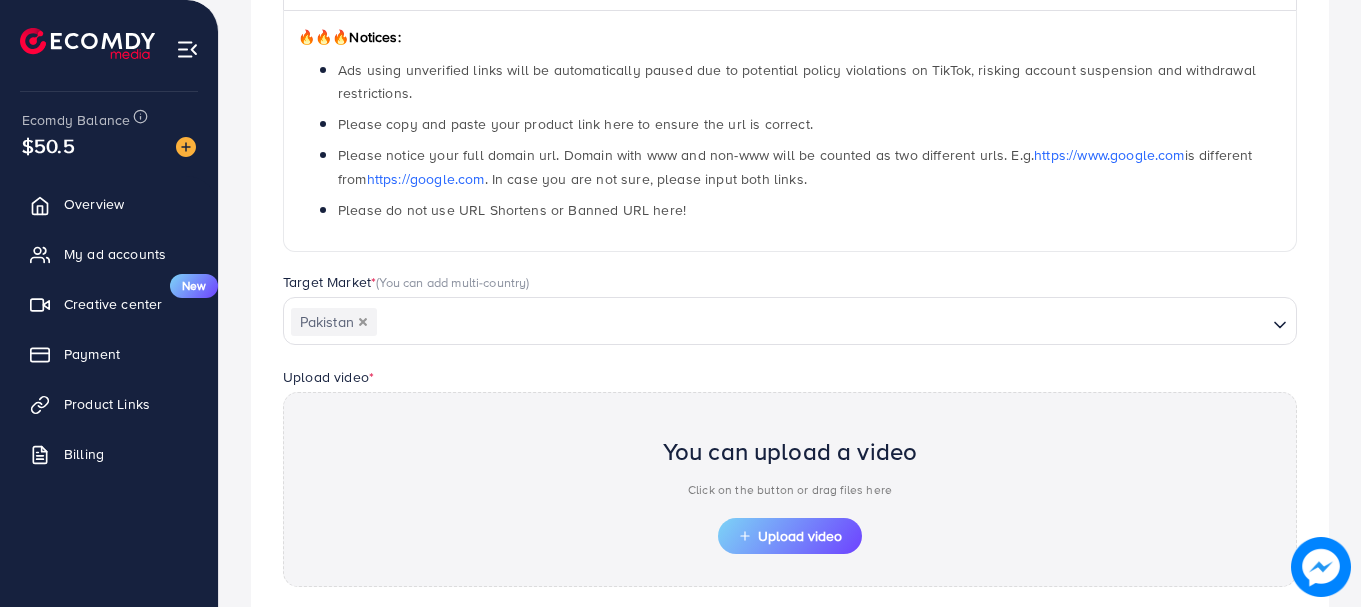 scroll, scrollTop: 454, scrollLeft: 0, axis: vertical 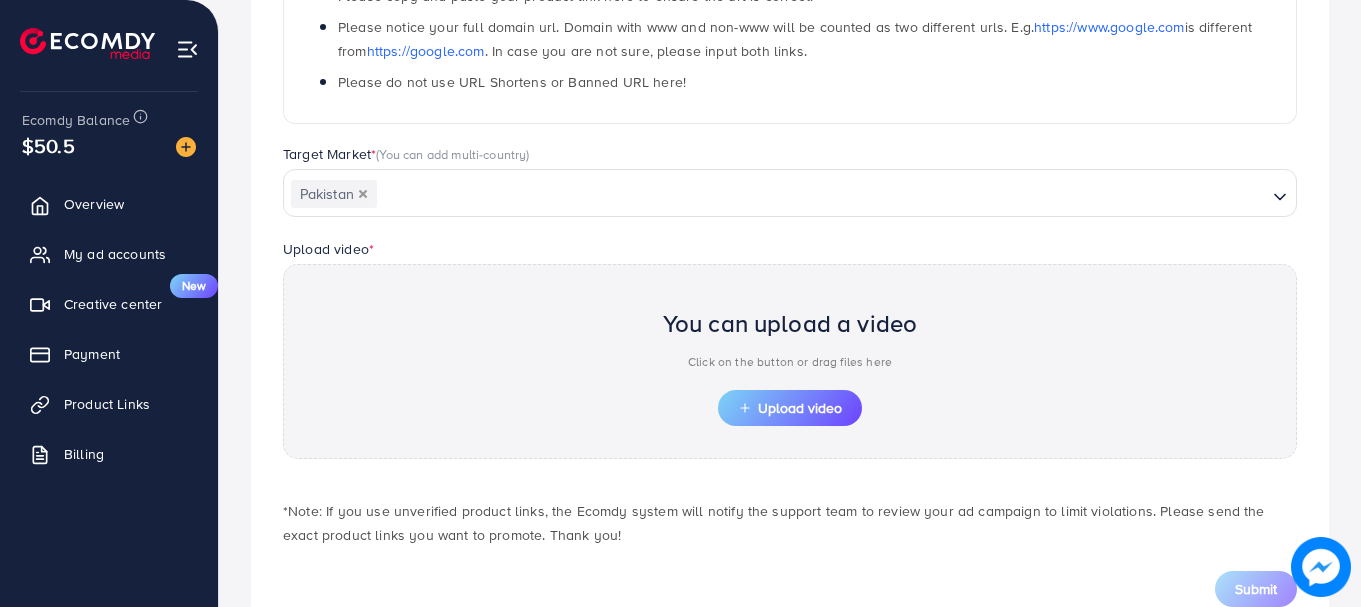 click on "You can upload a video   Click on the button or drag files here   Upload video" at bounding box center (790, 361) 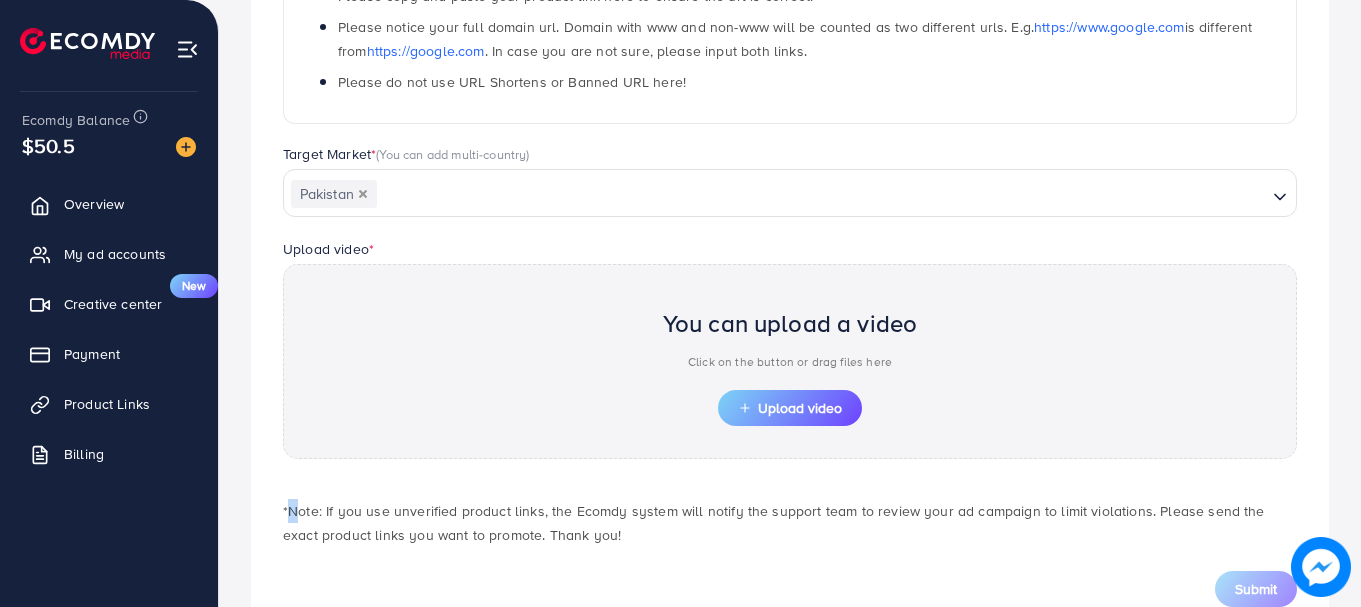 click on "You can upload a video   Click on the button or drag files here   Upload video" at bounding box center (790, 361) 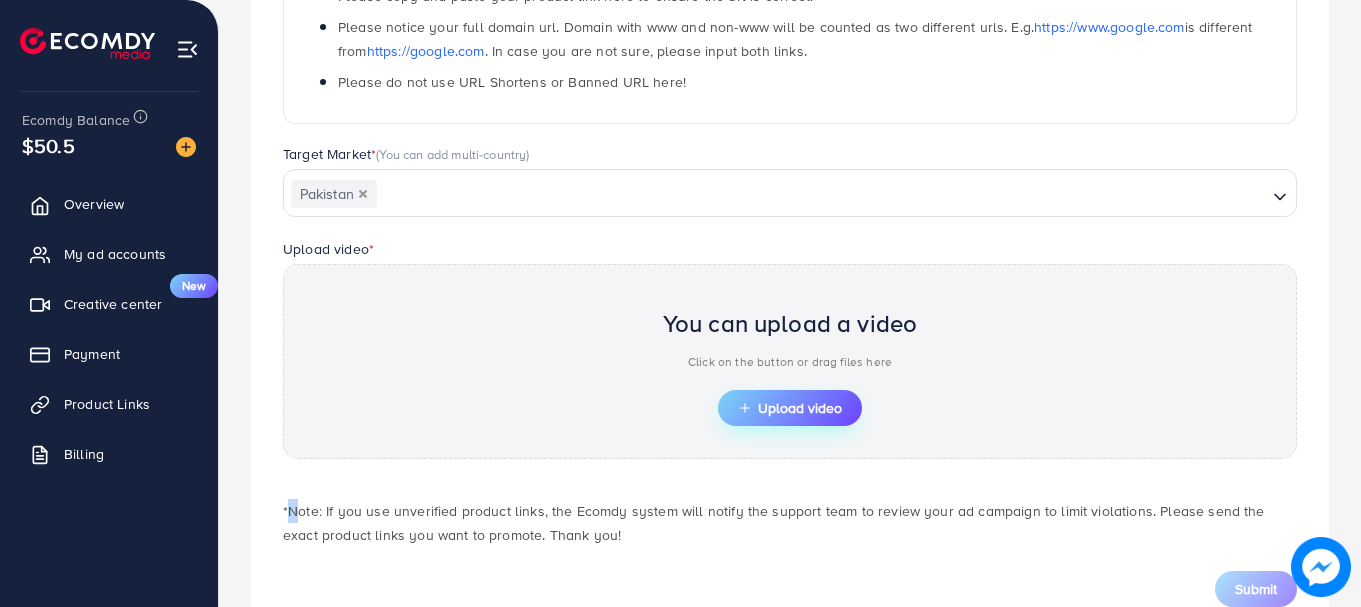 click on "Upload video" at bounding box center (790, 408) 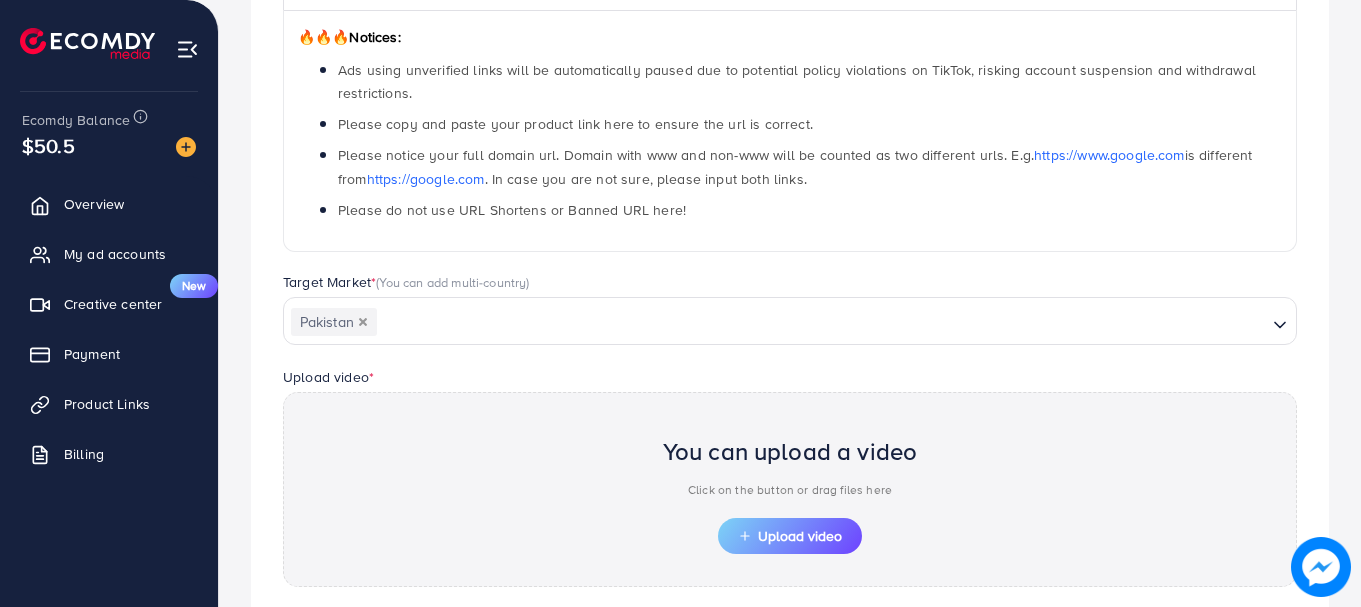scroll, scrollTop: 454, scrollLeft: 0, axis: vertical 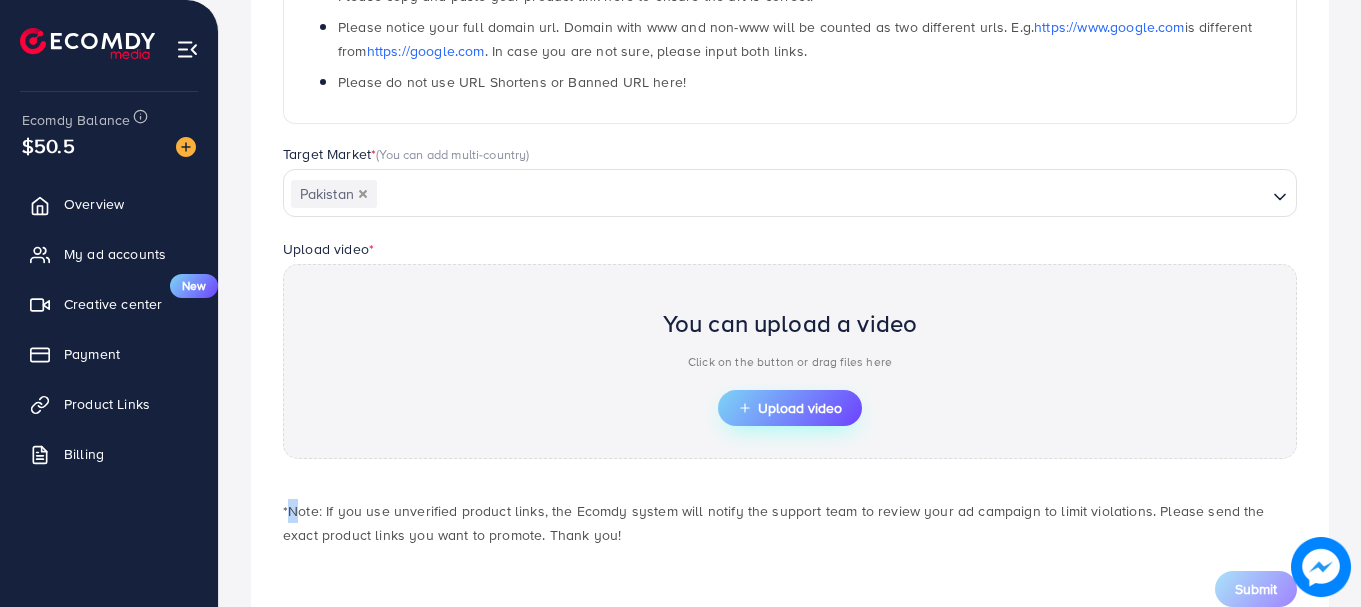 click on "Upload video" at bounding box center (790, 408) 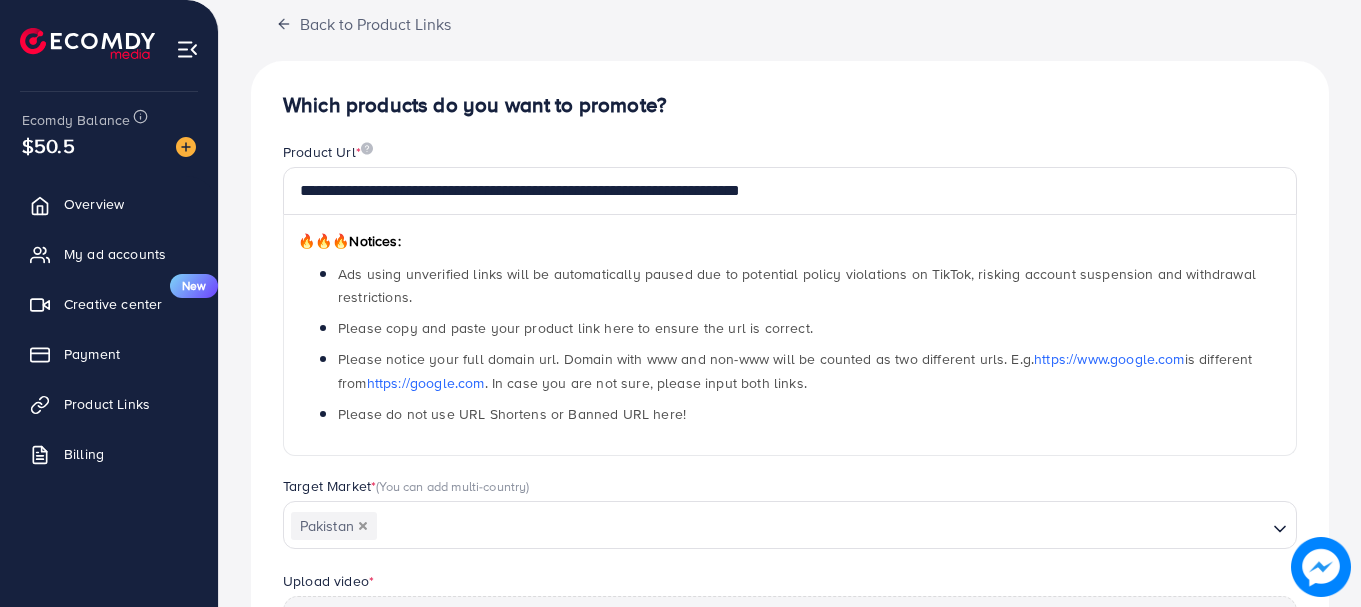 scroll, scrollTop: 0, scrollLeft: 0, axis: both 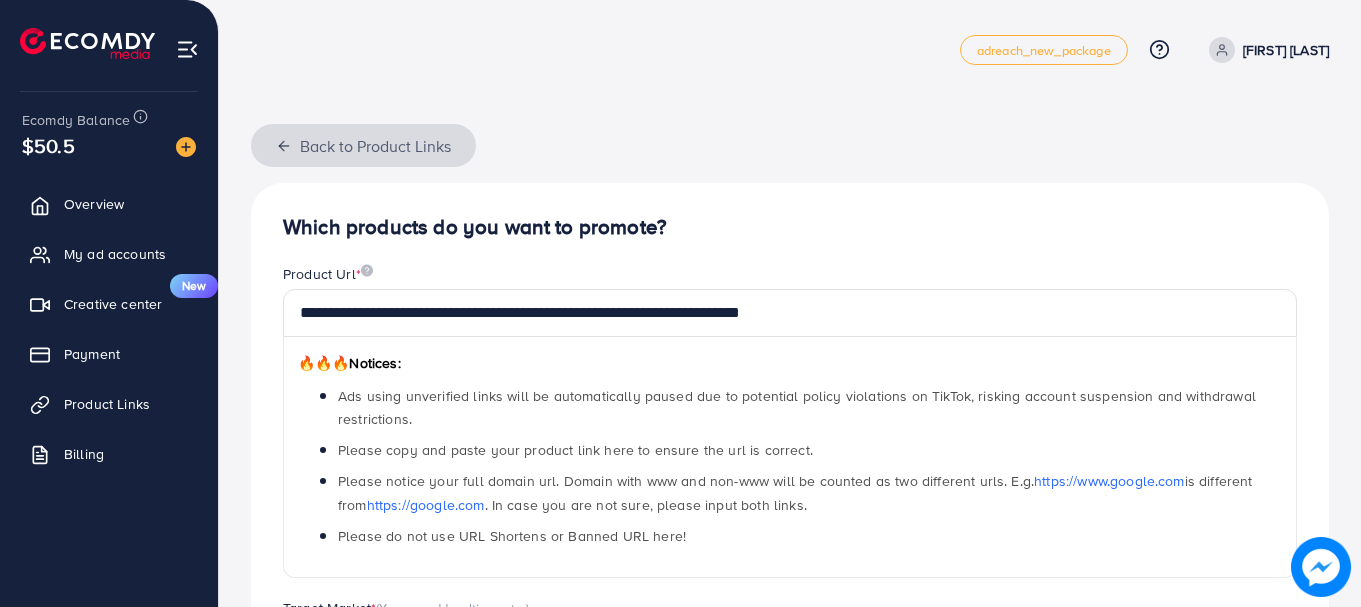 click 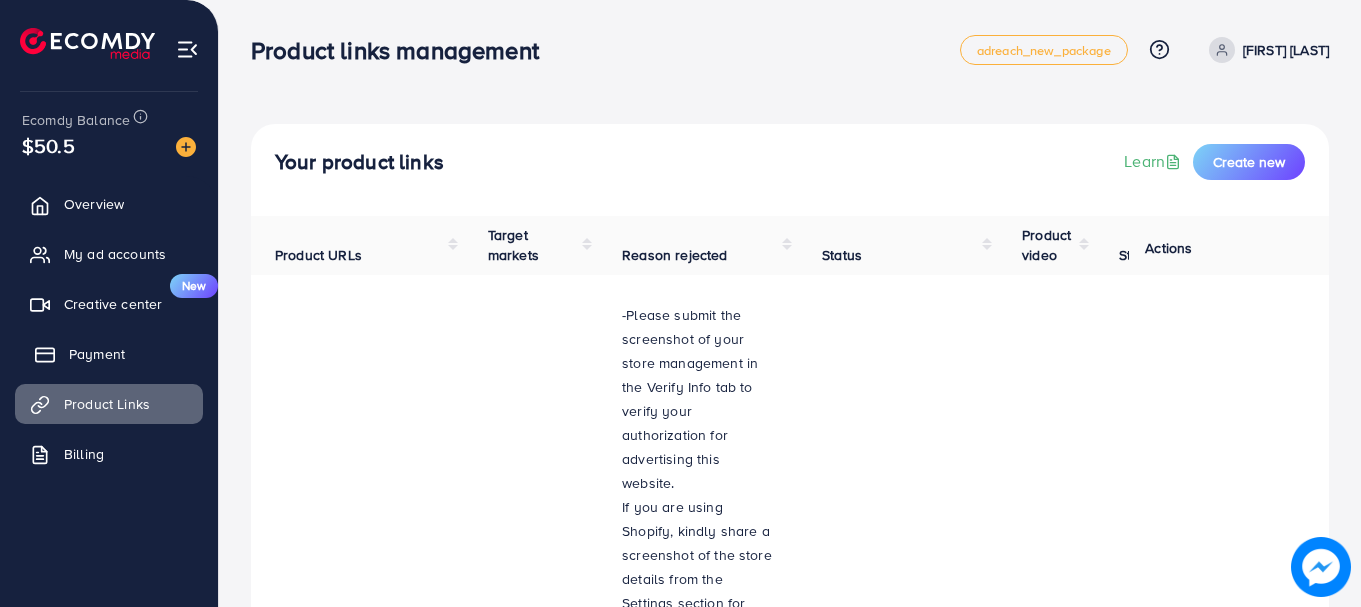 click on "Payment" at bounding box center [97, 354] 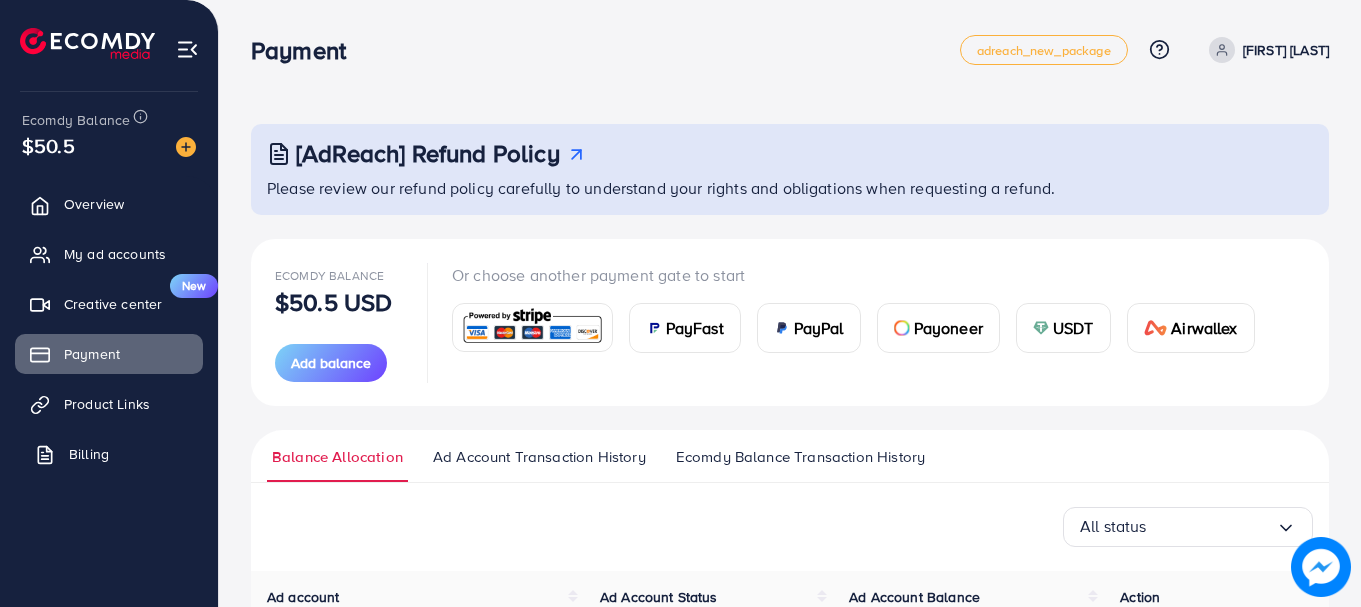 click on "Billing" at bounding box center [109, 454] 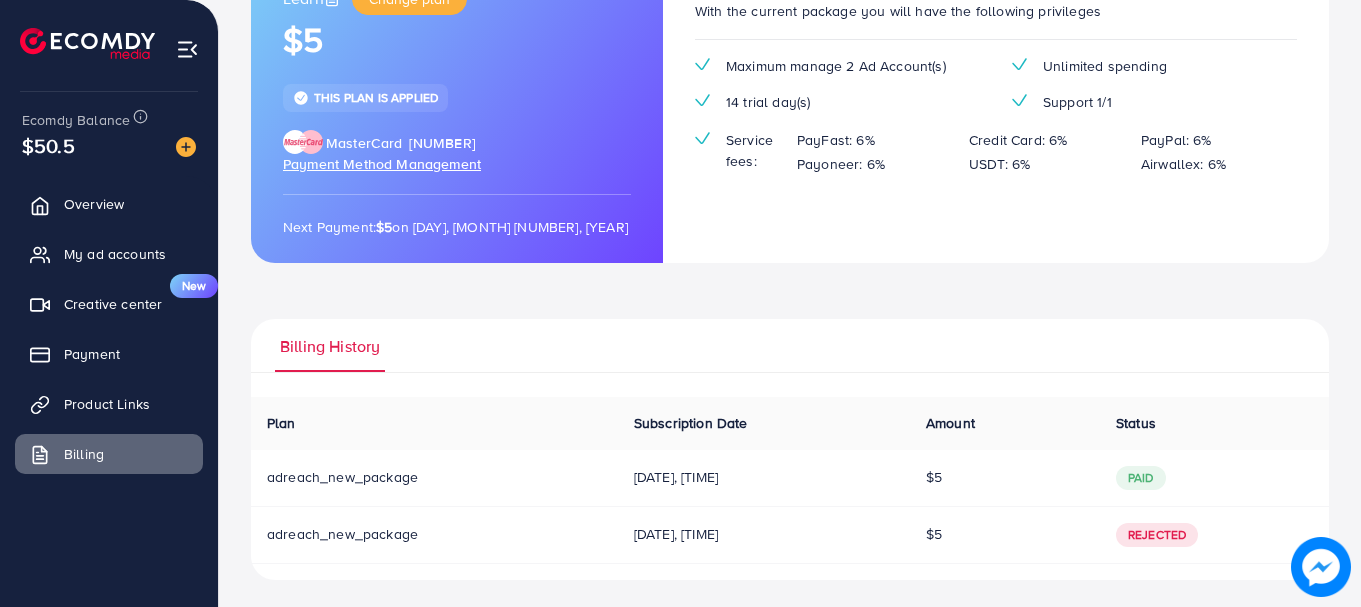scroll, scrollTop: 207, scrollLeft: 0, axis: vertical 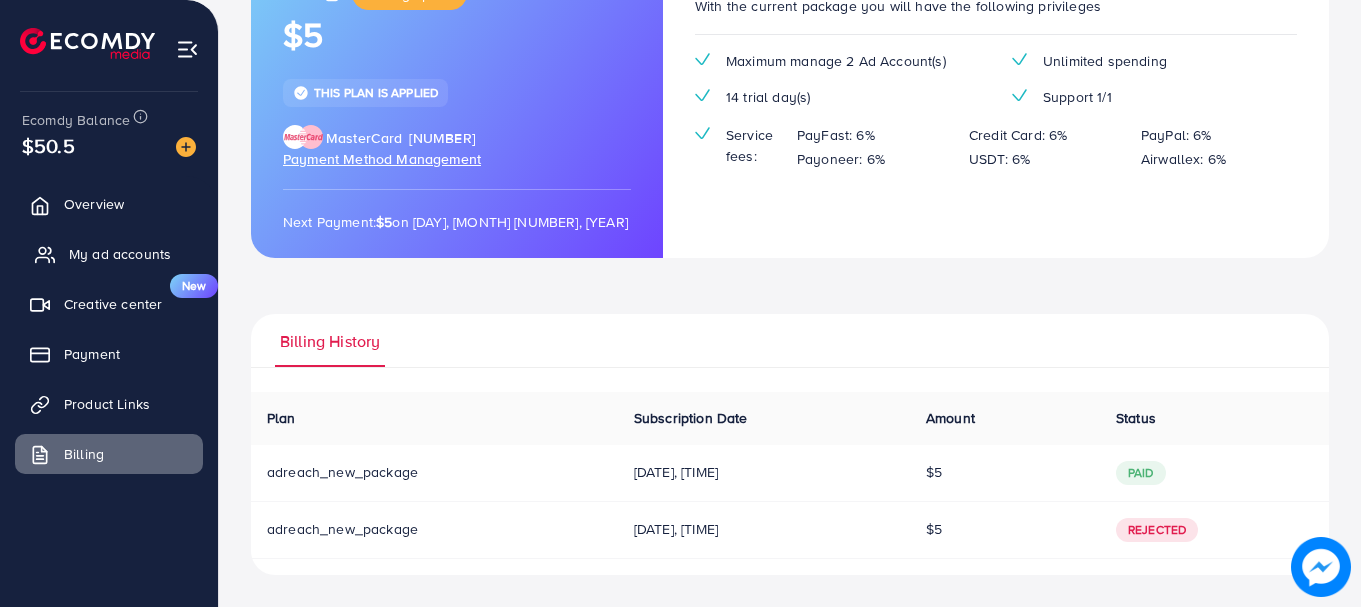 click on "My ad accounts" at bounding box center [120, 254] 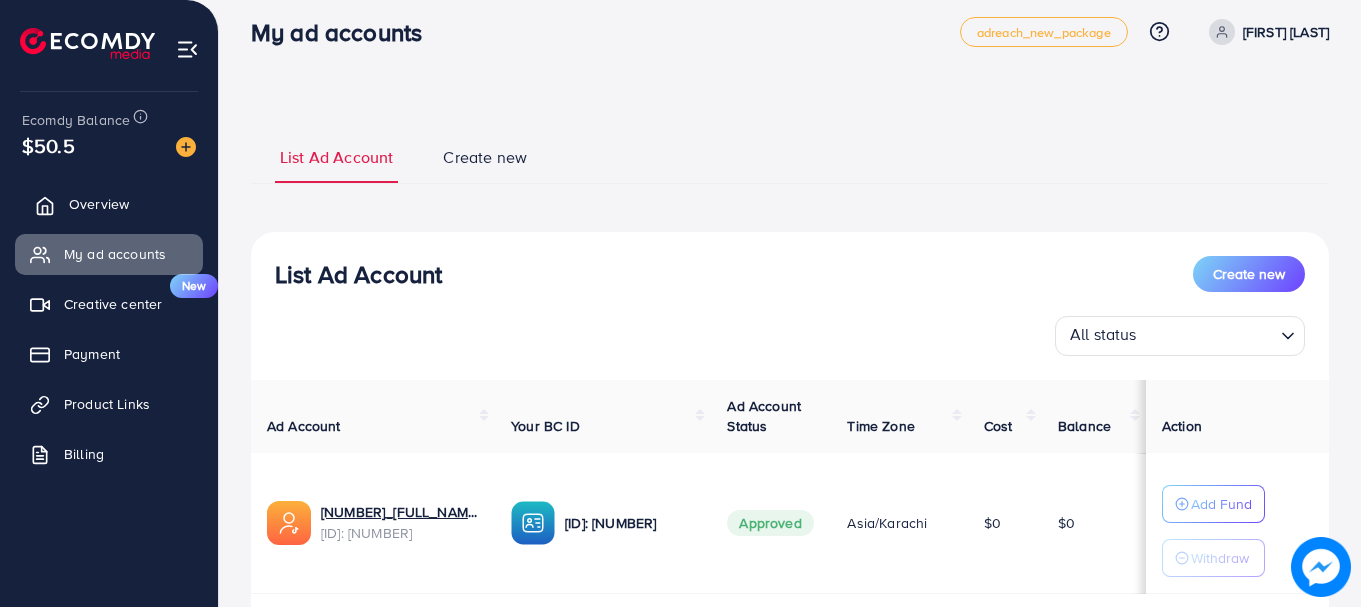 scroll, scrollTop: 0, scrollLeft: 0, axis: both 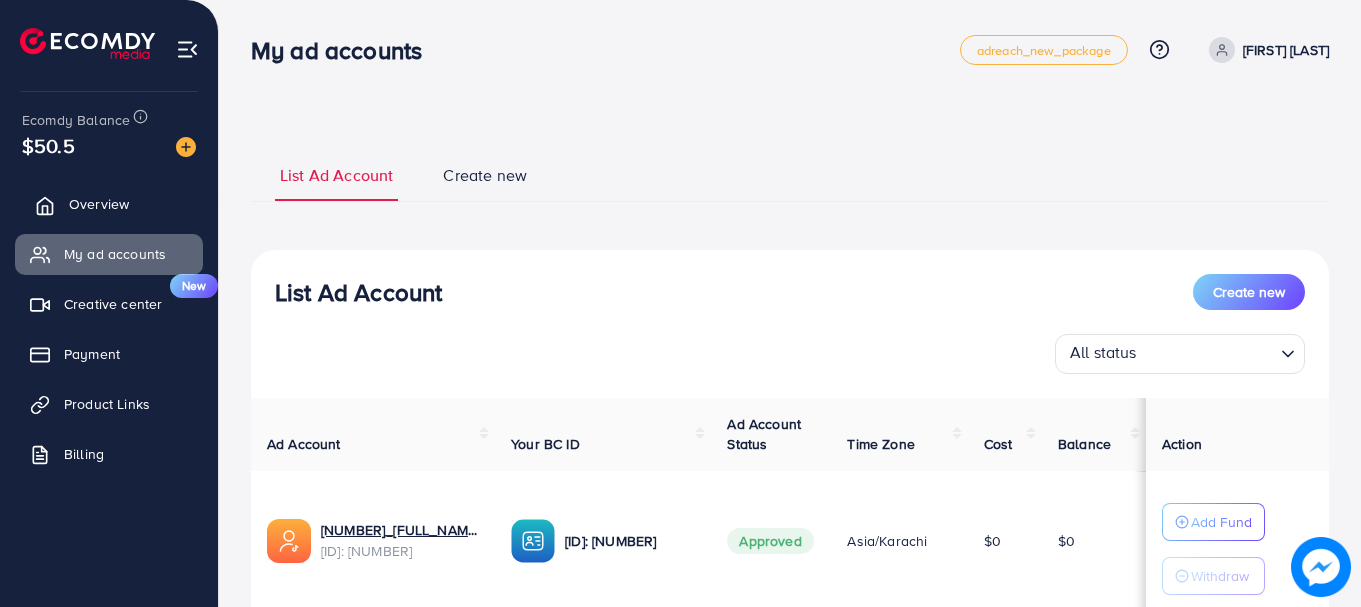 click on "Overview" at bounding box center (99, 204) 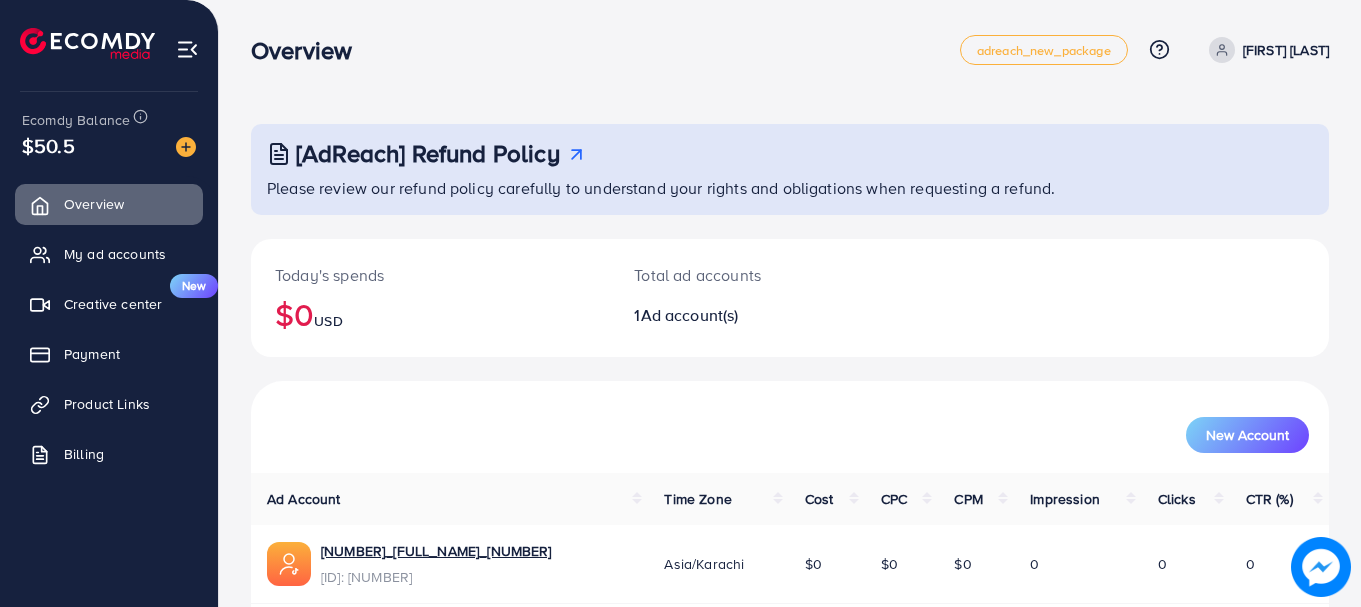 scroll, scrollTop: 81, scrollLeft: 0, axis: vertical 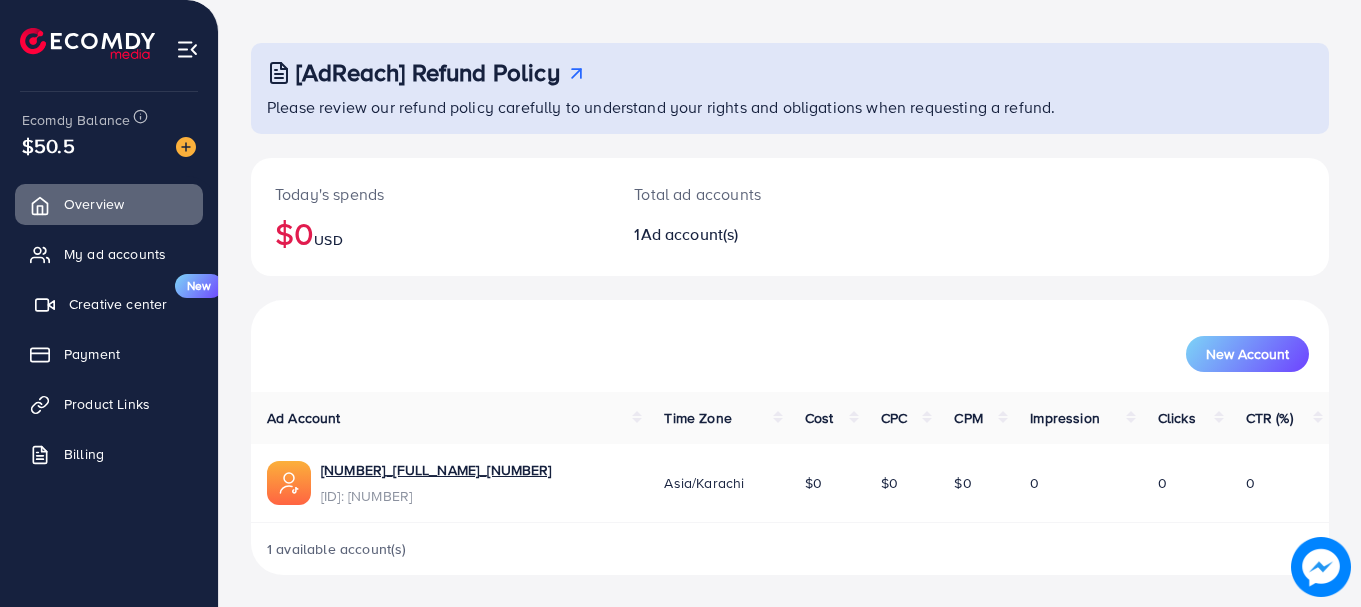 click on "Creative center  New" at bounding box center (109, 304) 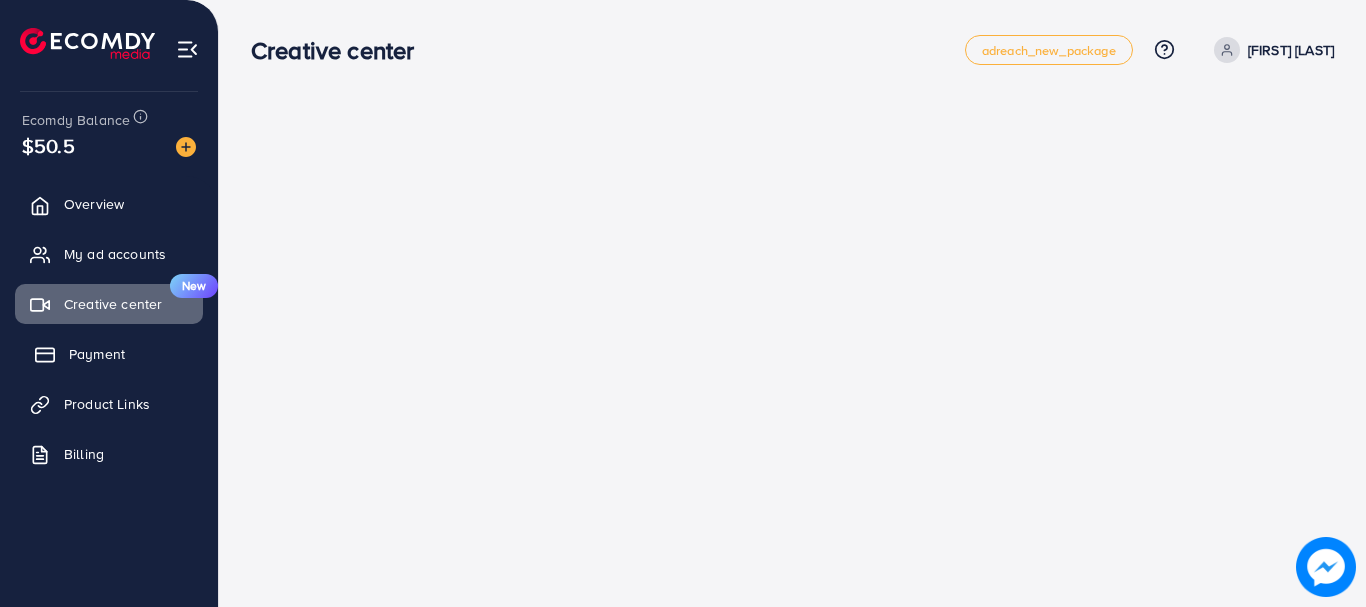 click on "Payment" at bounding box center (109, 354) 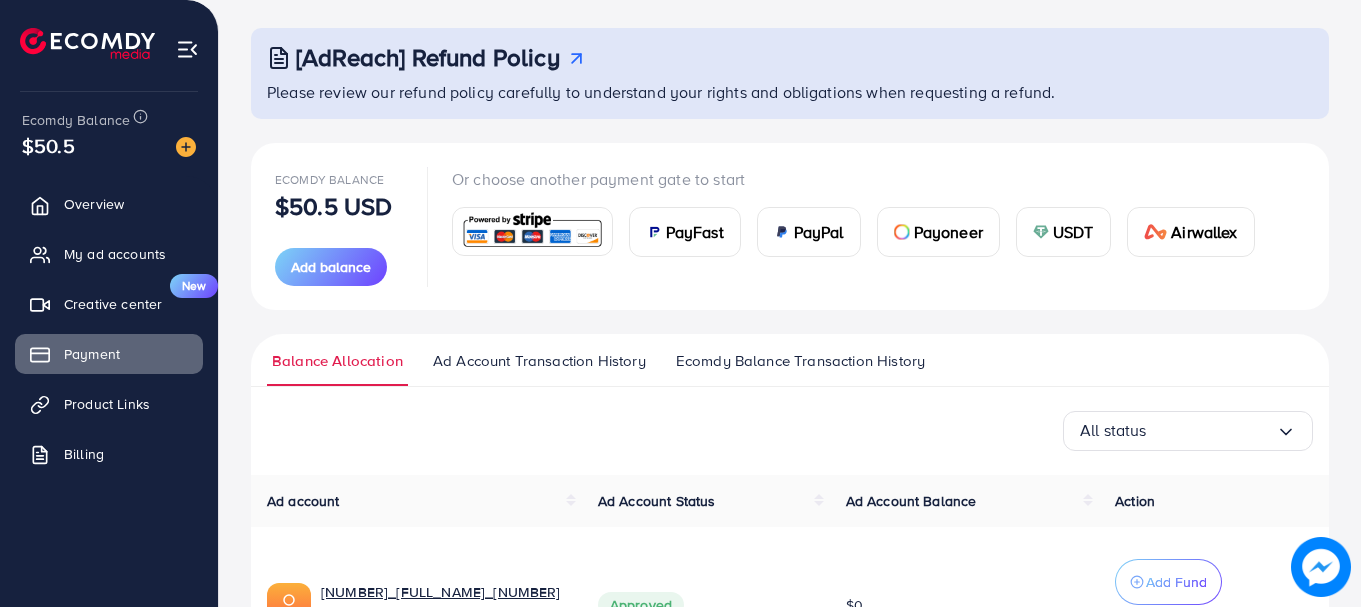 scroll, scrollTop: 257, scrollLeft: 0, axis: vertical 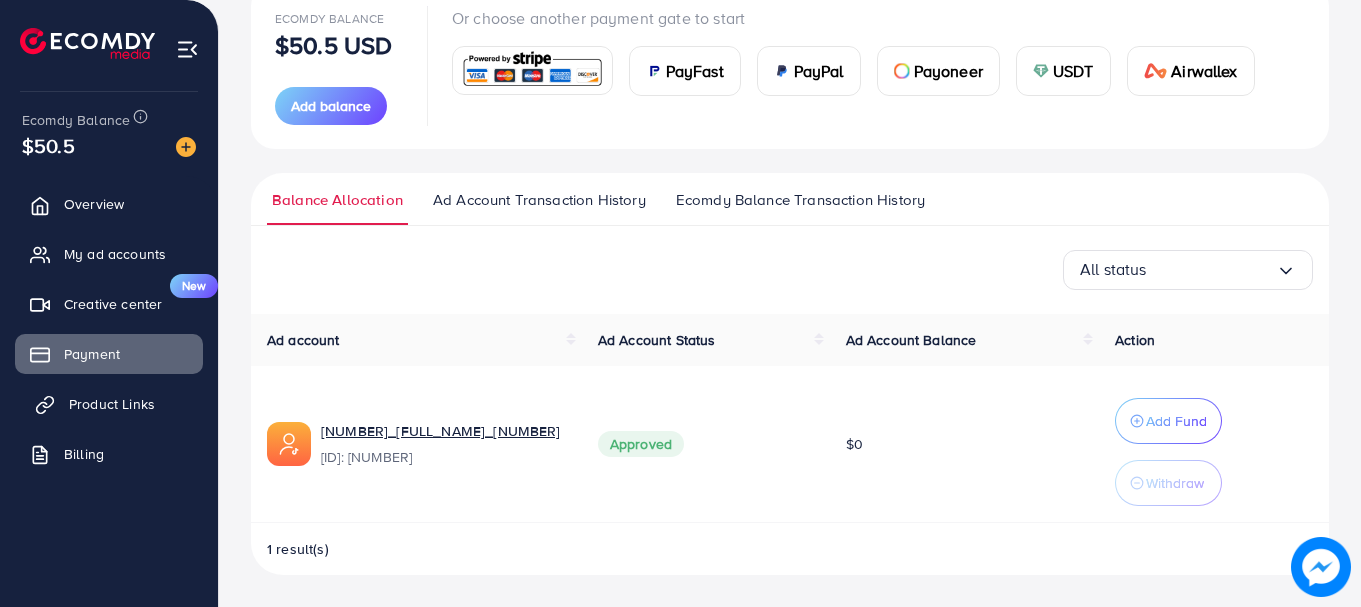 click on "Product Links" at bounding box center [109, 404] 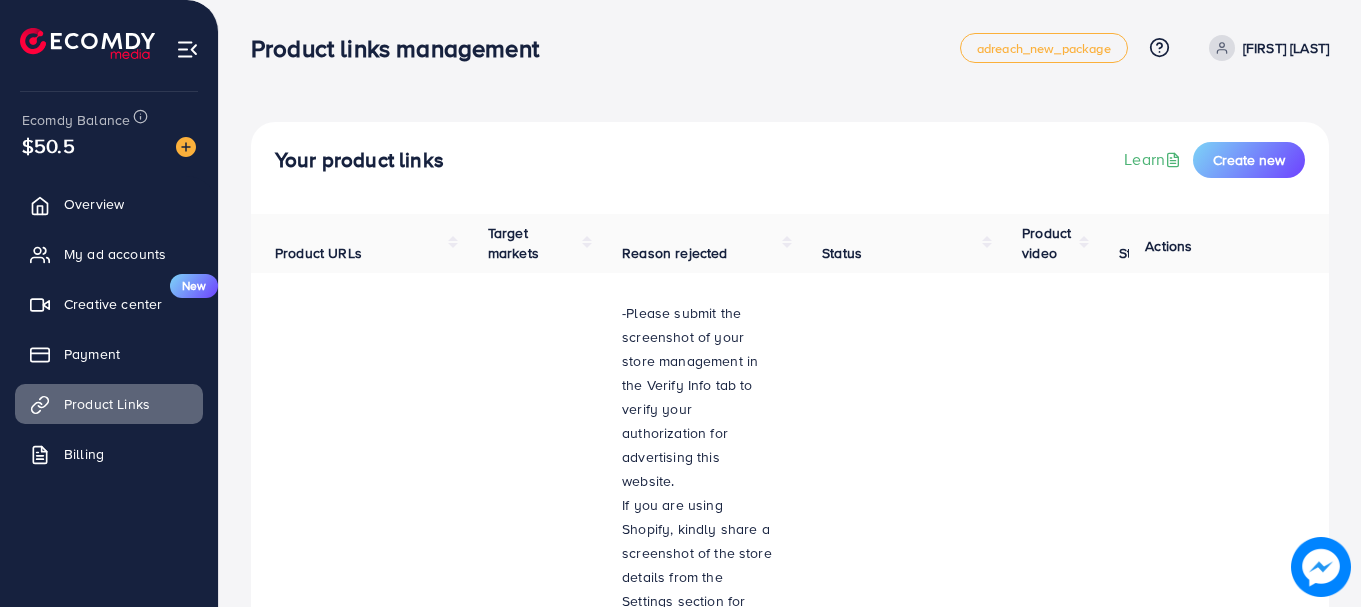 scroll, scrollTop: 0, scrollLeft: 0, axis: both 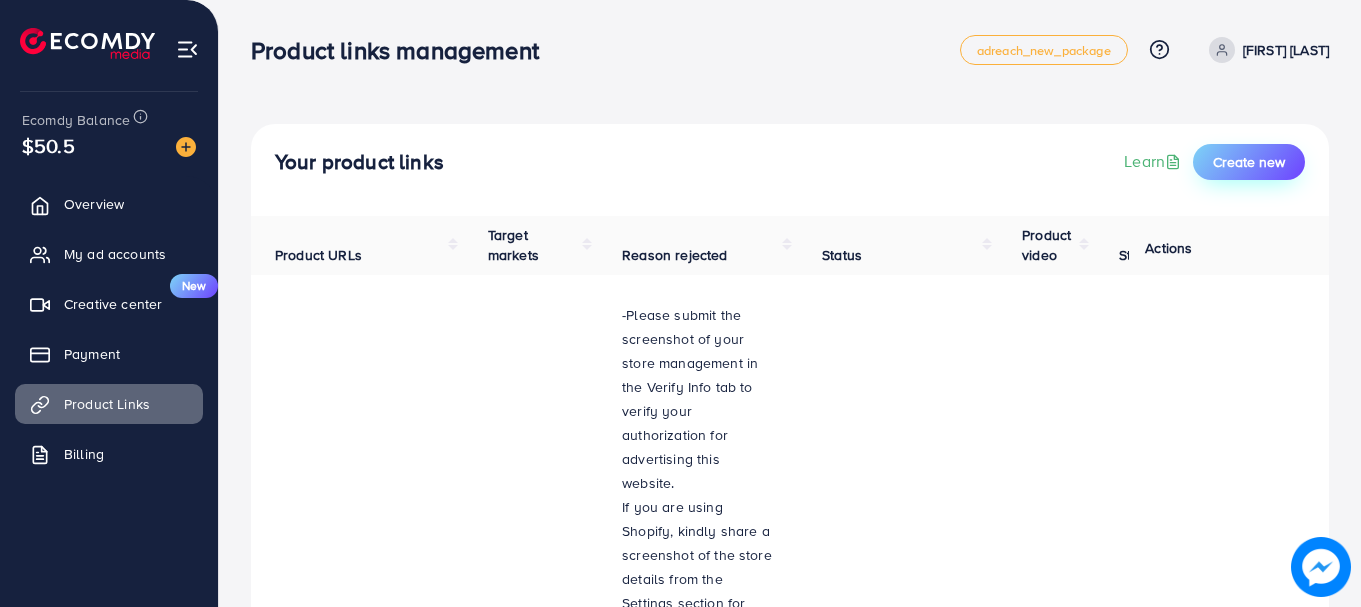 click on "Create new" at bounding box center [1249, 162] 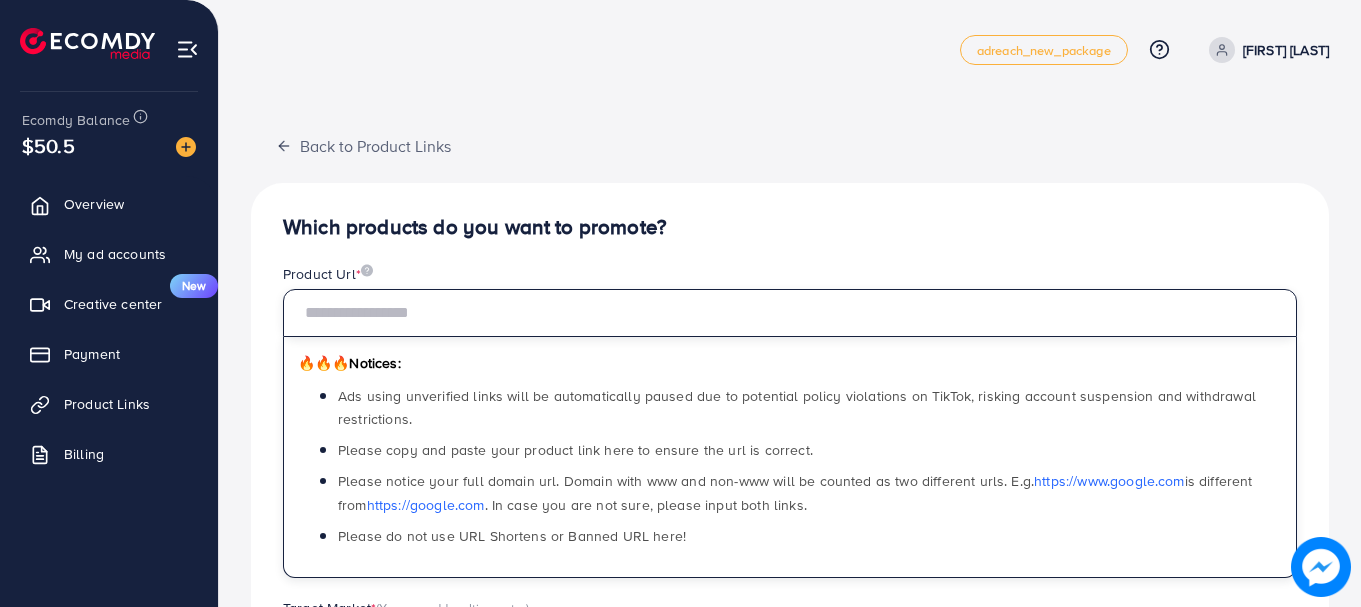 click at bounding box center (790, 313) 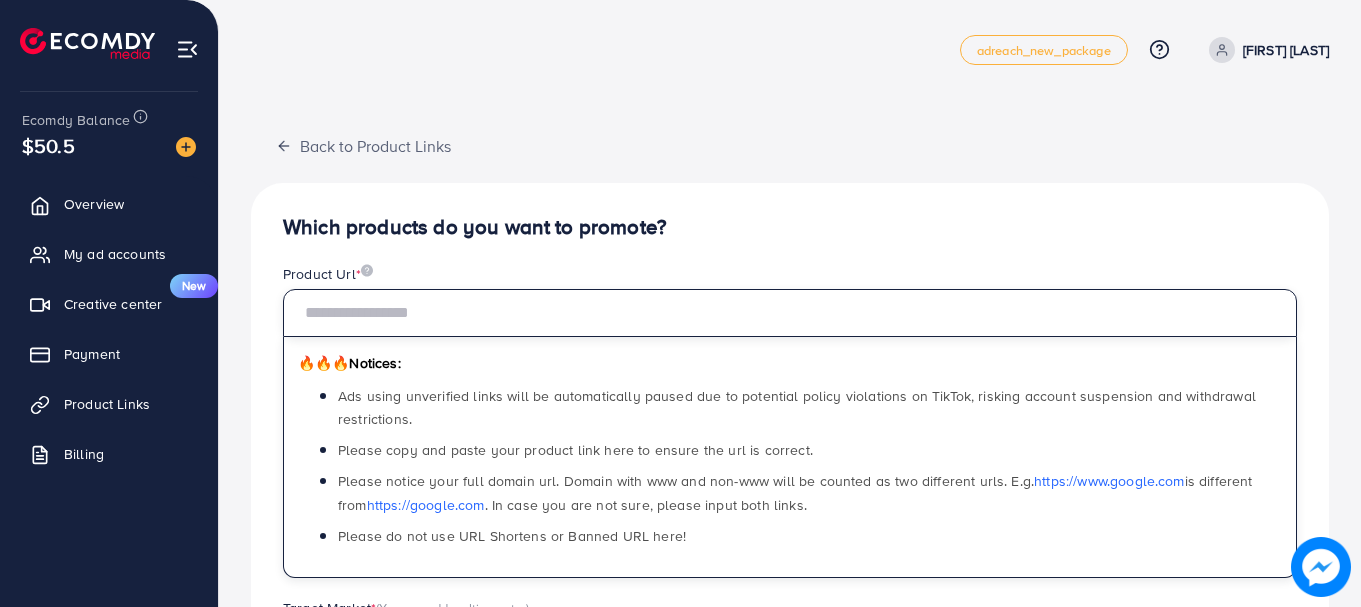 type on "**********" 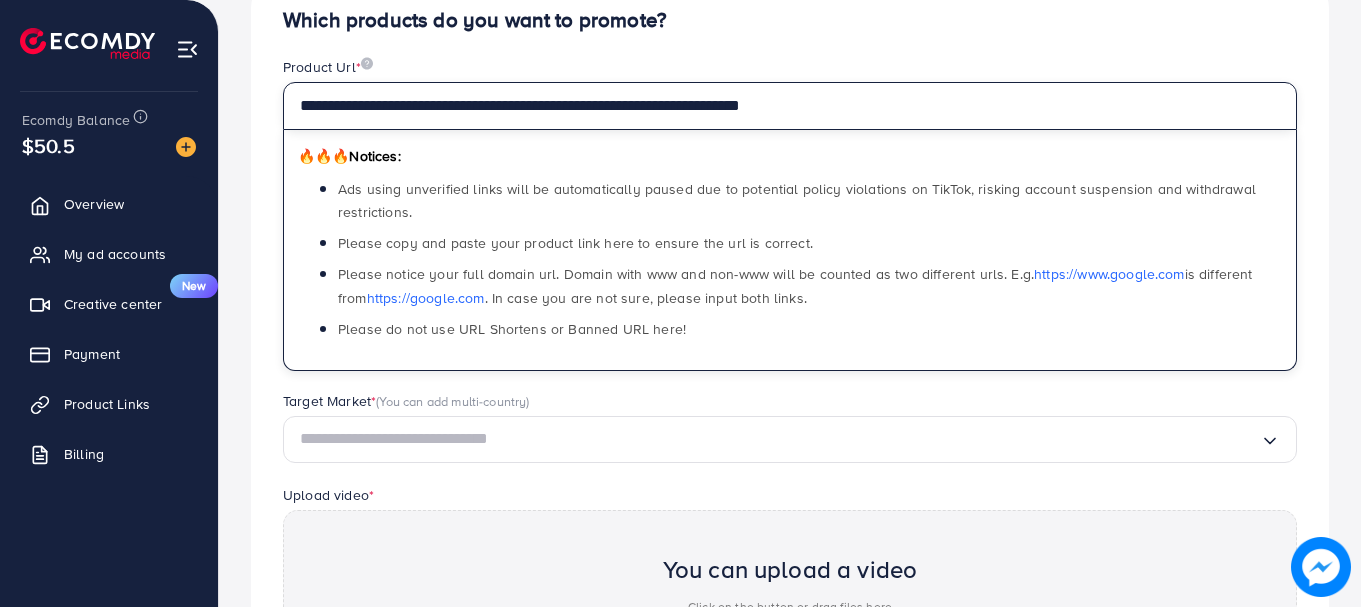 scroll, scrollTop: 500, scrollLeft: 0, axis: vertical 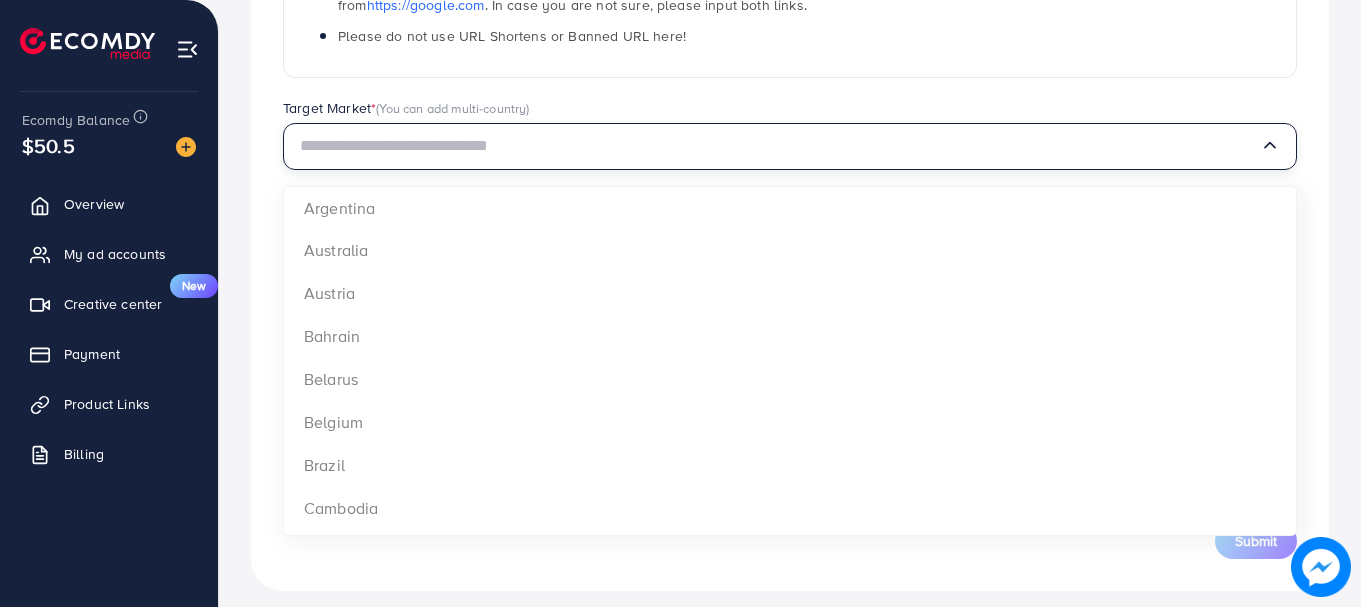 click at bounding box center (780, 146) 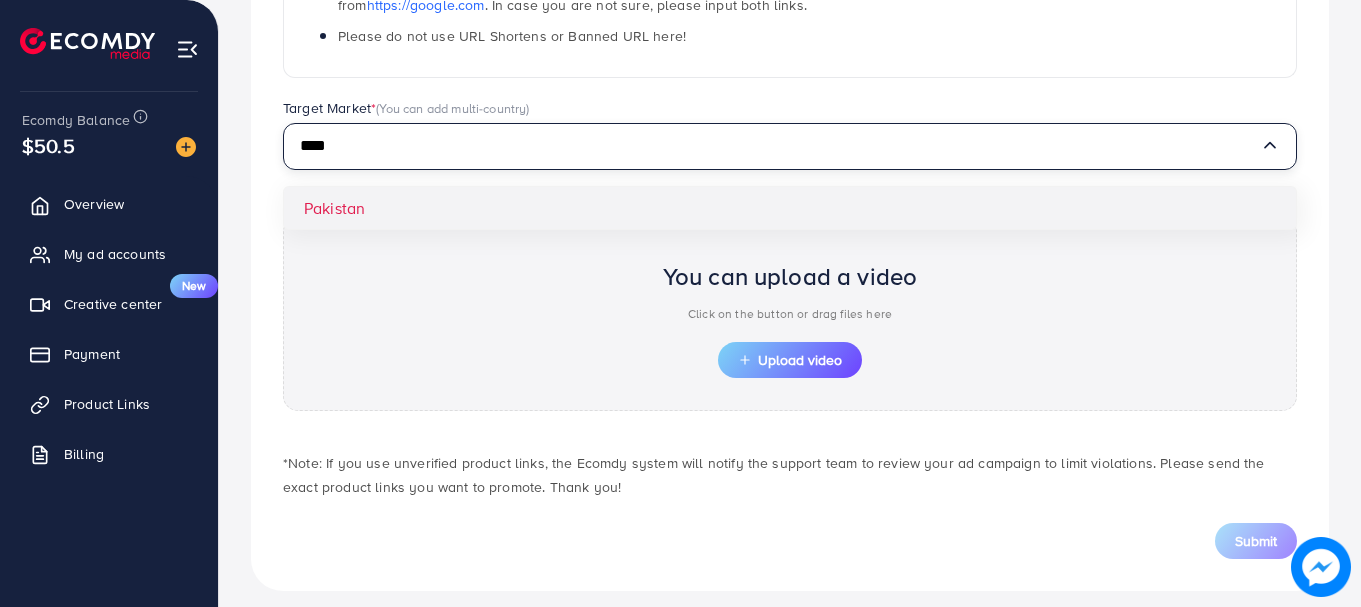 type on "****" 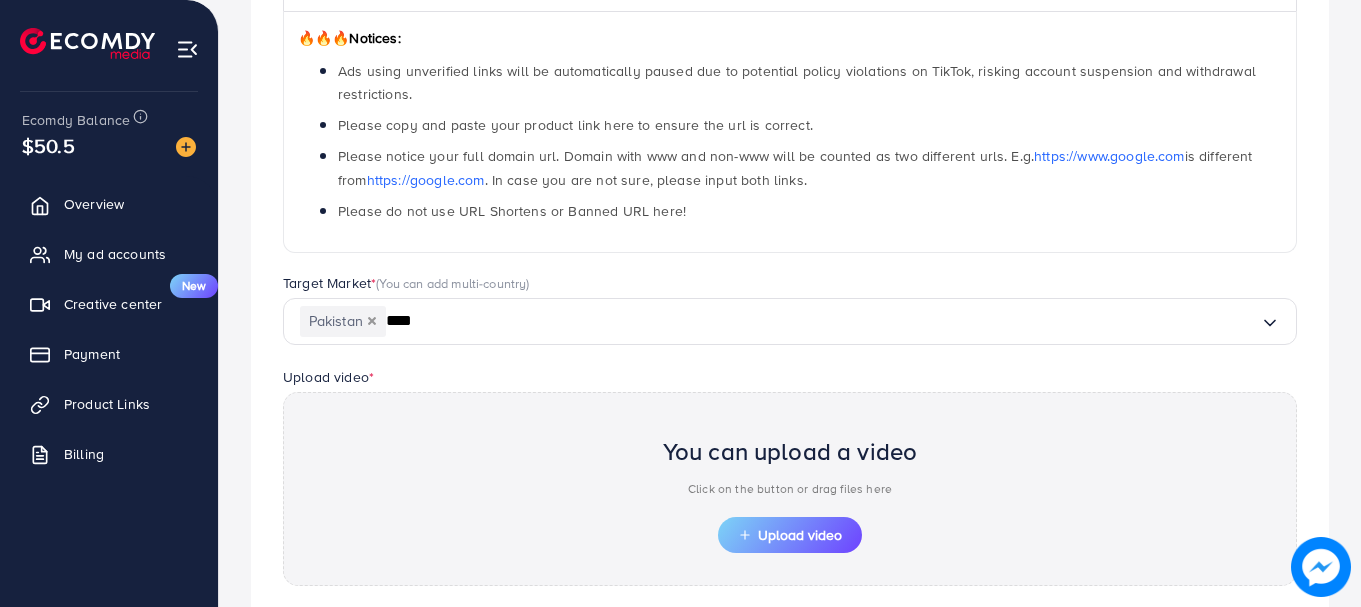 scroll, scrollTop: 516, scrollLeft: 0, axis: vertical 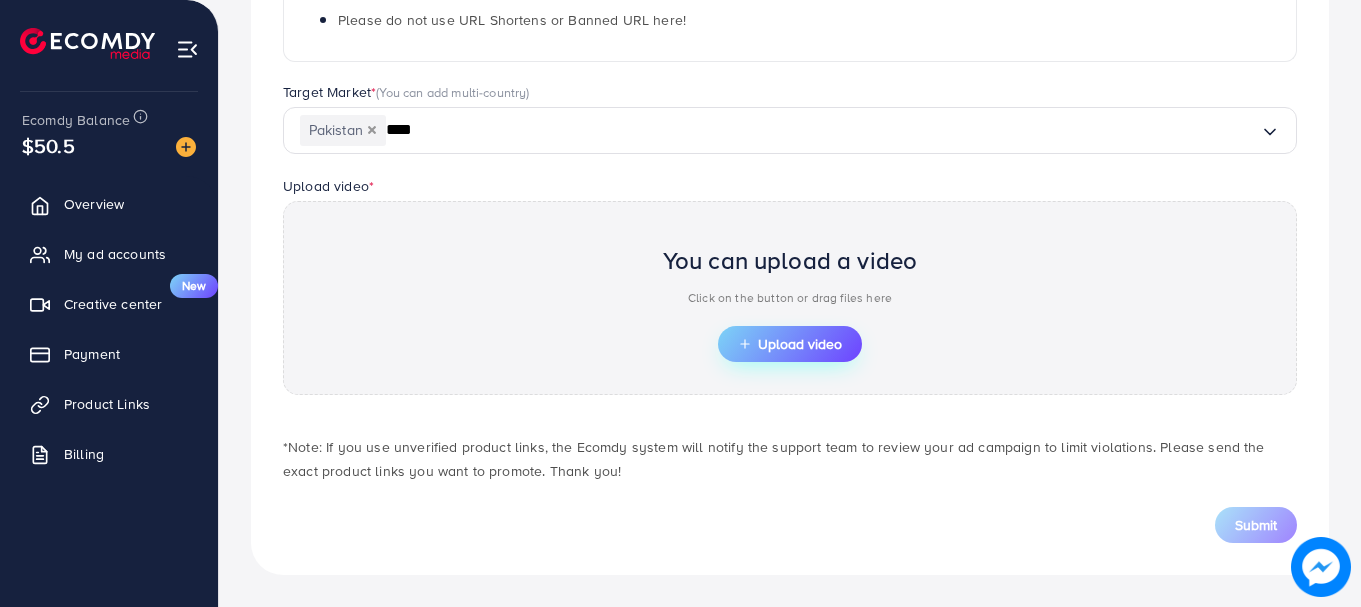 click on "Upload video" at bounding box center [790, 344] 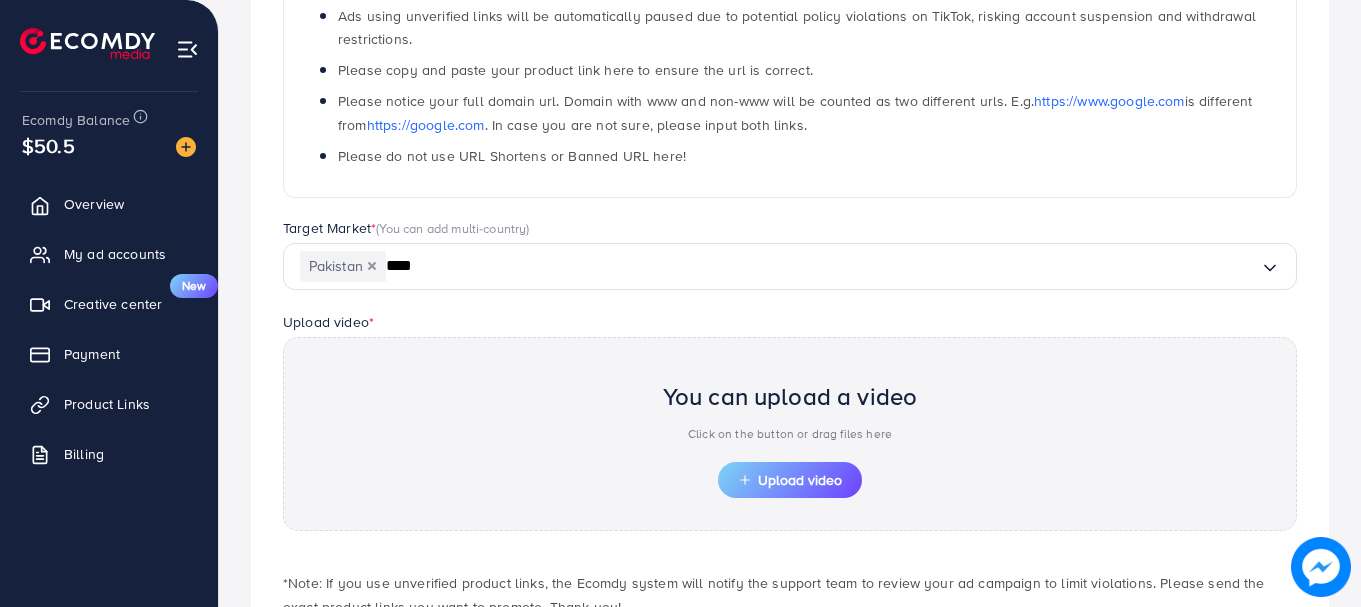 scroll, scrollTop: 516, scrollLeft: 0, axis: vertical 